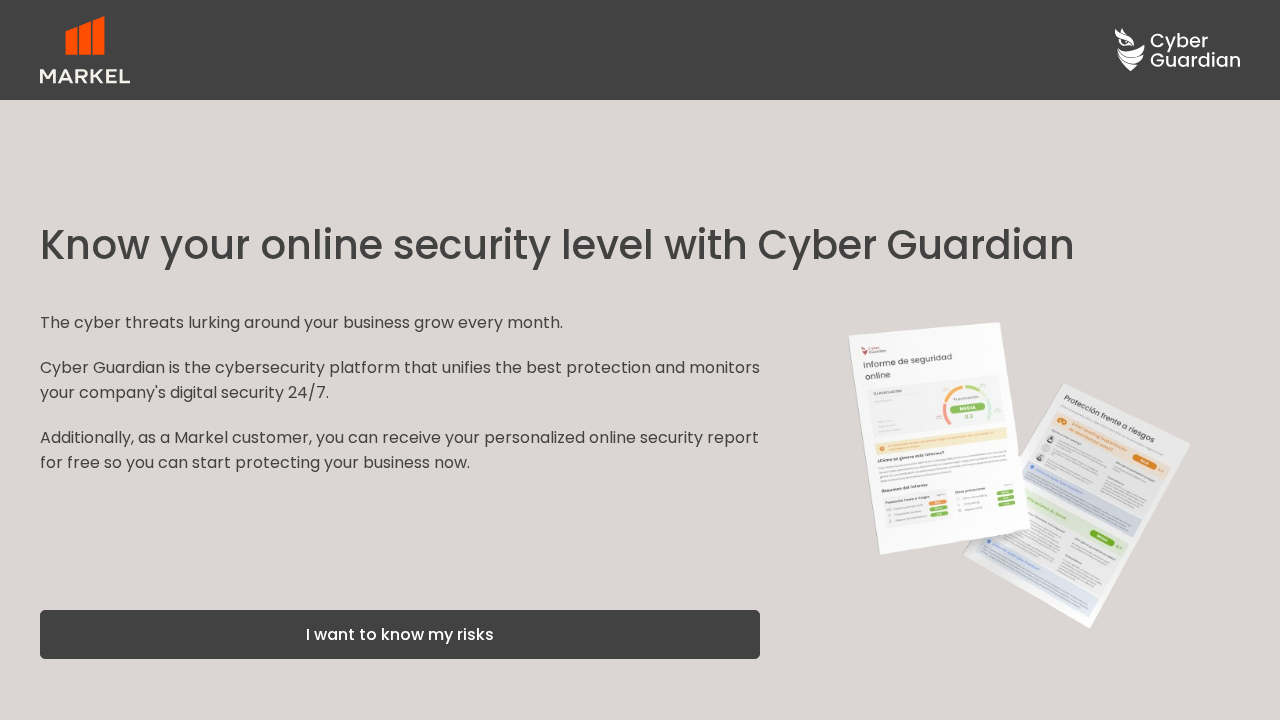 scroll, scrollTop: 0, scrollLeft: 0, axis: both 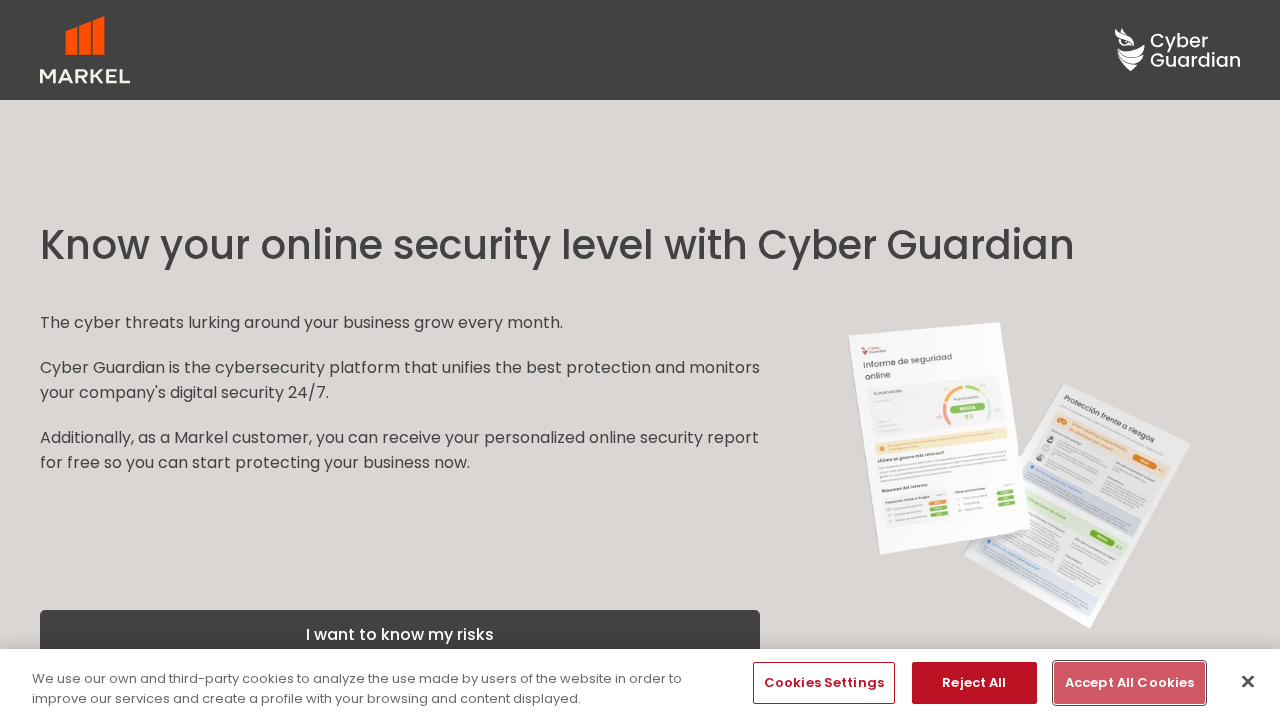 click on "Accept All Cookies" at bounding box center [1129, 683] 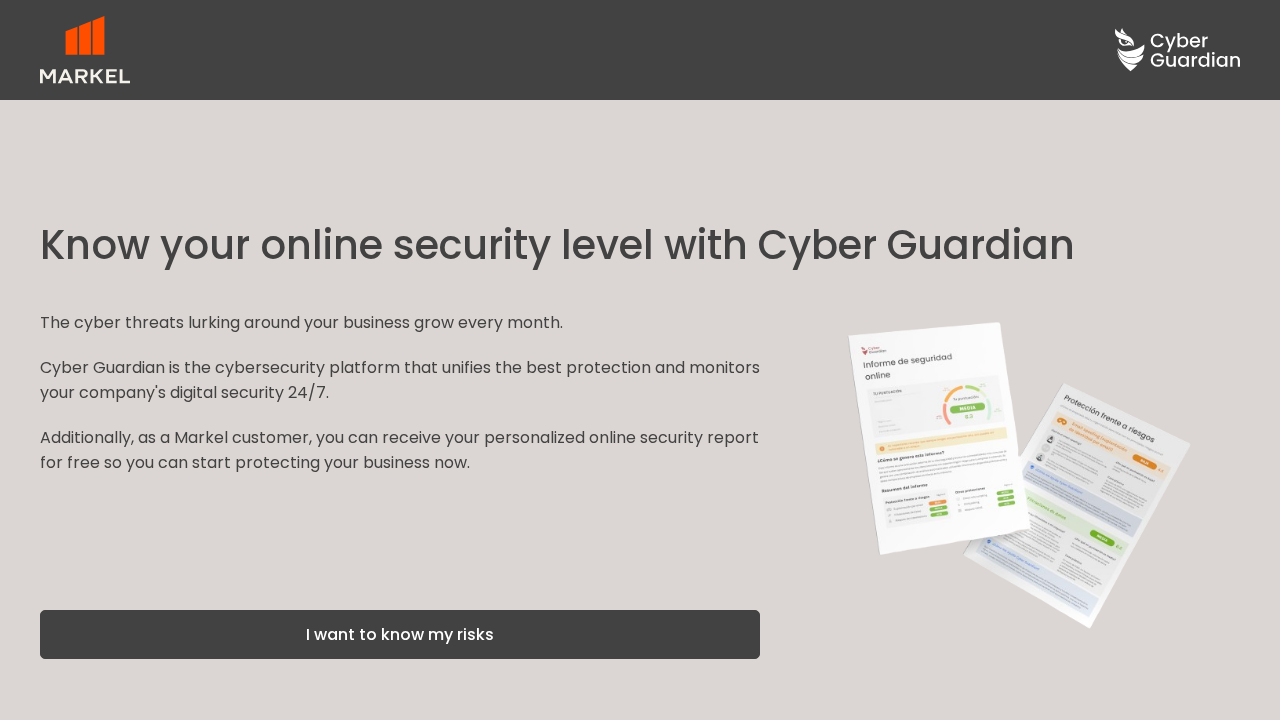scroll, scrollTop: 3032, scrollLeft: 0, axis: vertical 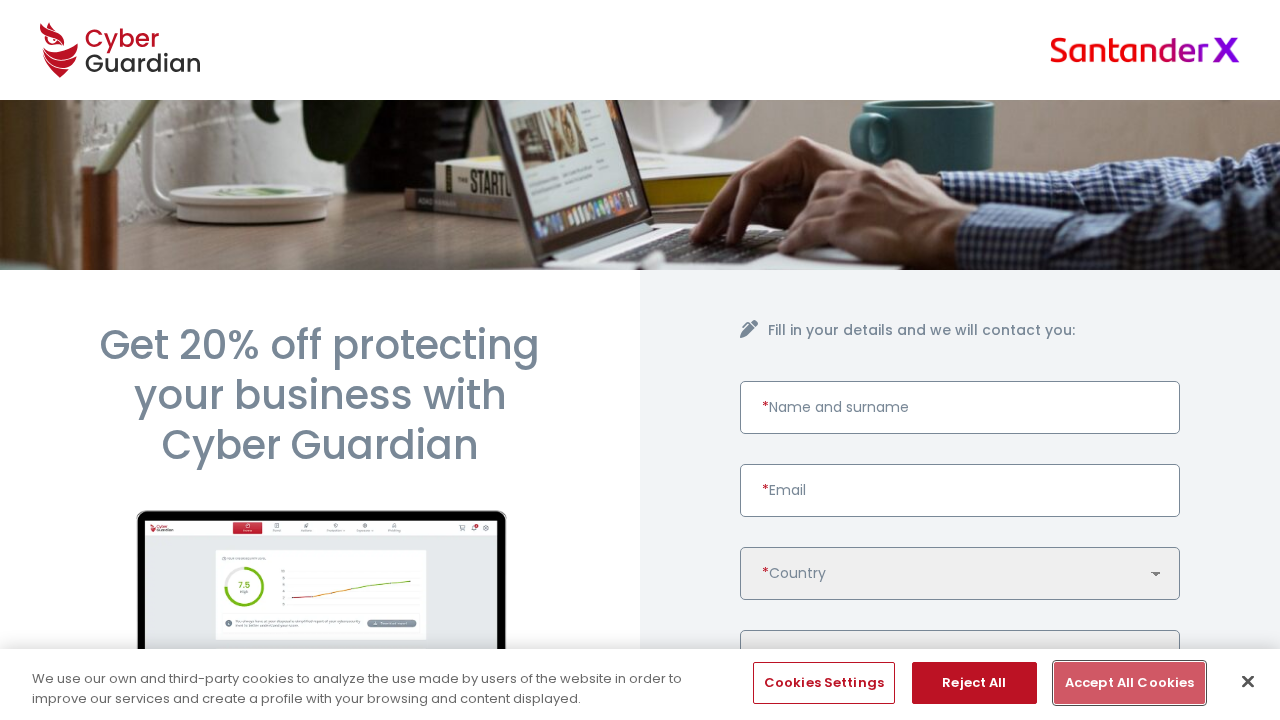 click on "Accept All Cookies" at bounding box center [1129, 683] 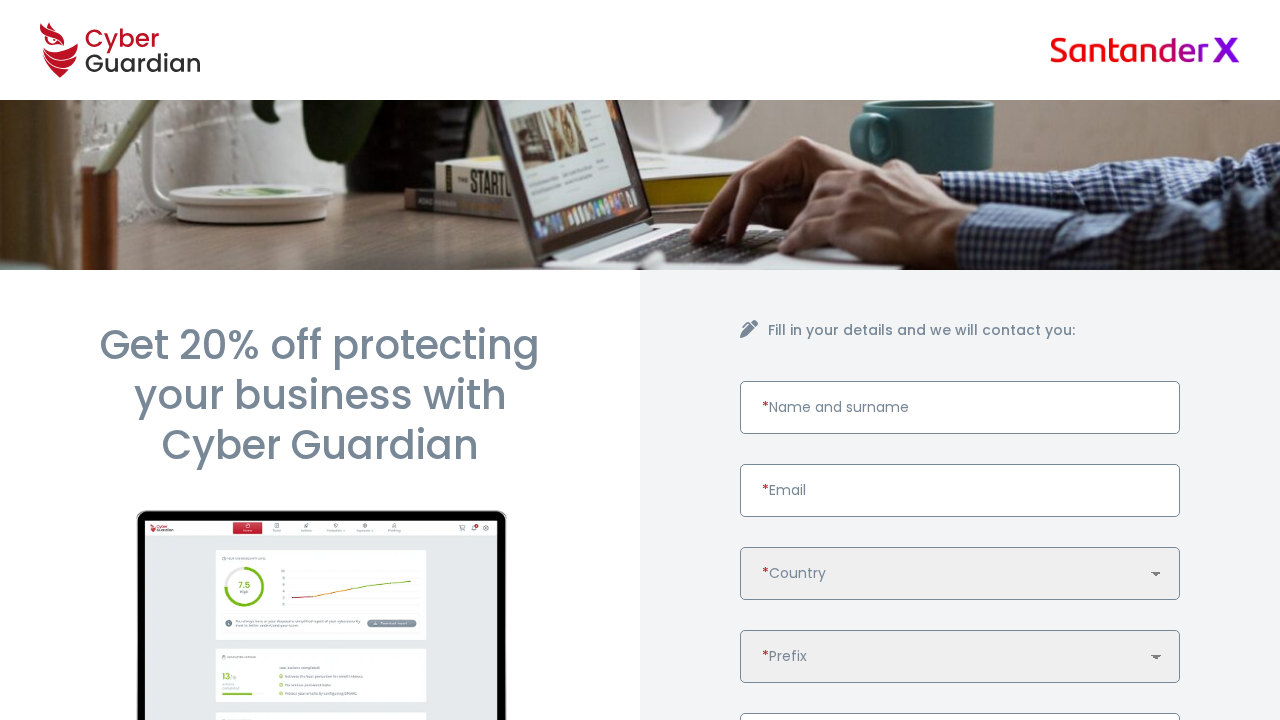 scroll, scrollTop: 988, scrollLeft: 0, axis: vertical 